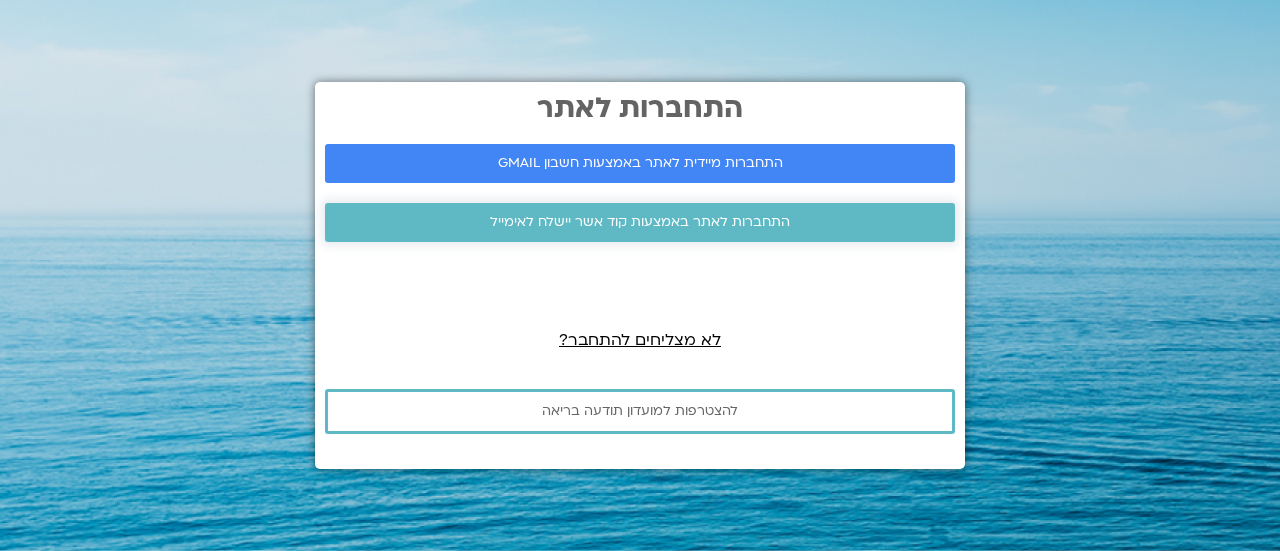 click on "התחברות לאתר באמצעות קוד אשר יישלח לאימייל" at bounding box center [640, 222] 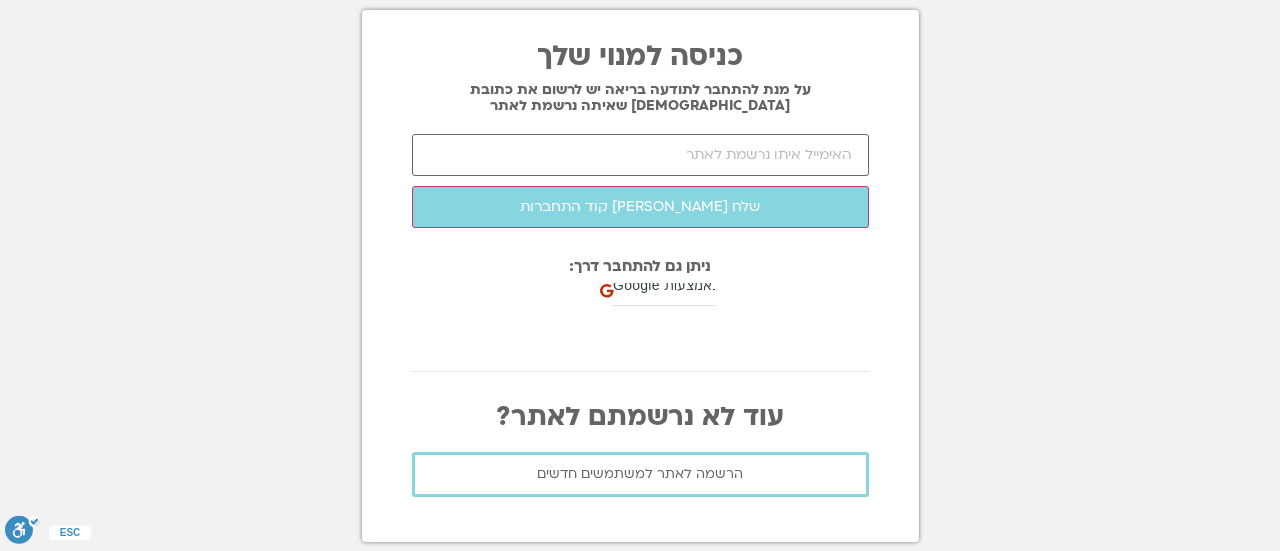 scroll, scrollTop: 0, scrollLeft: 0, axis: both 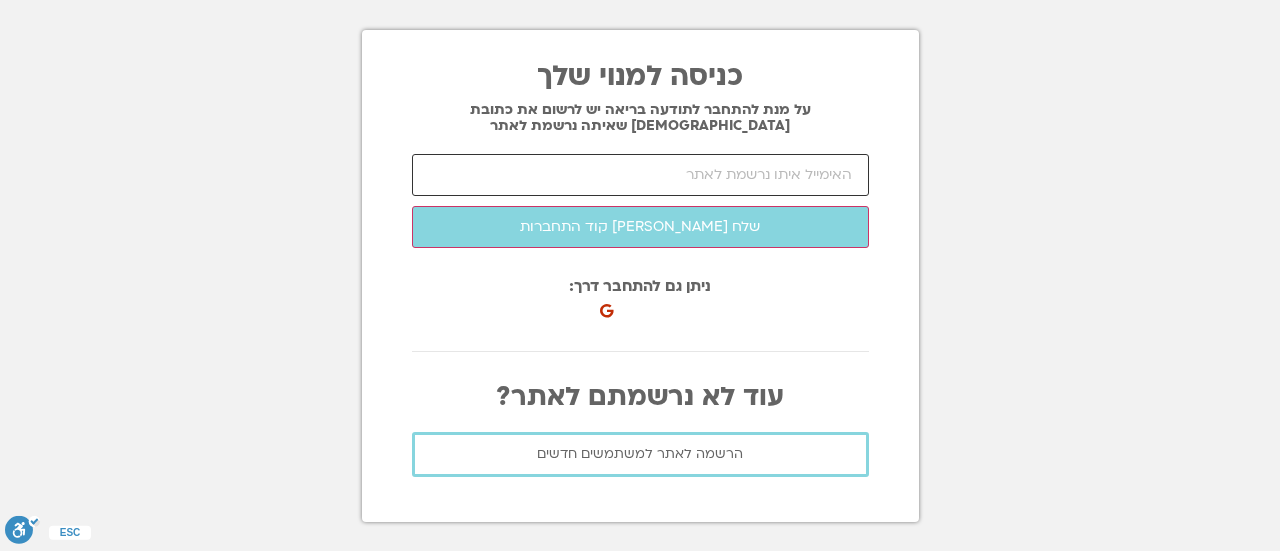 click at bounding box center [640, 175] 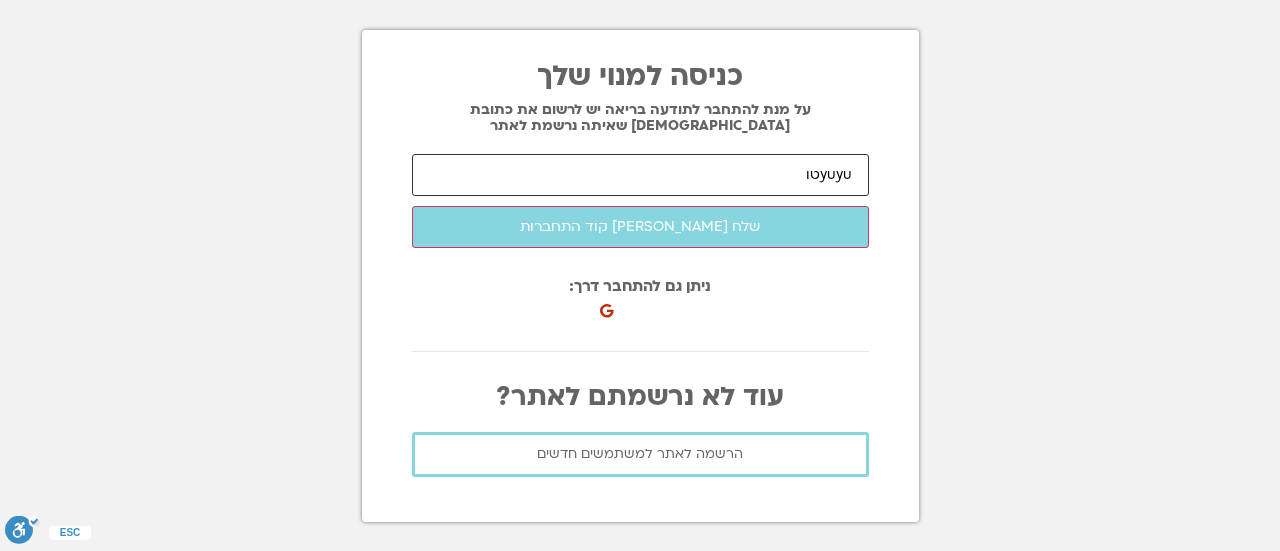 click on "yuyuטו" at bounding box center [640, 175] 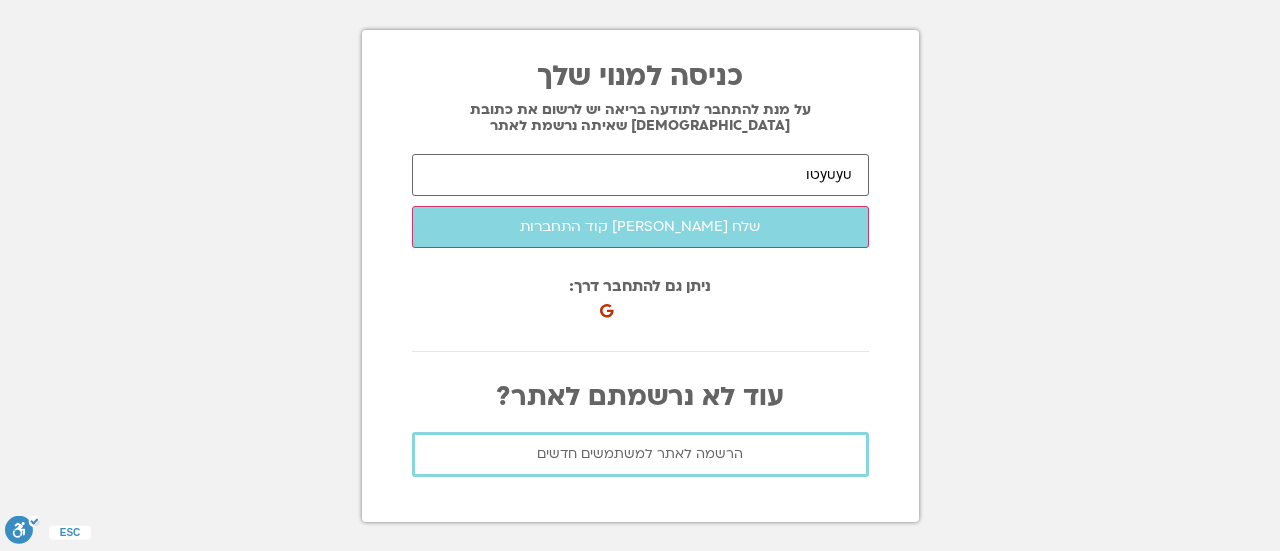 click at bounding box center (738, 306) 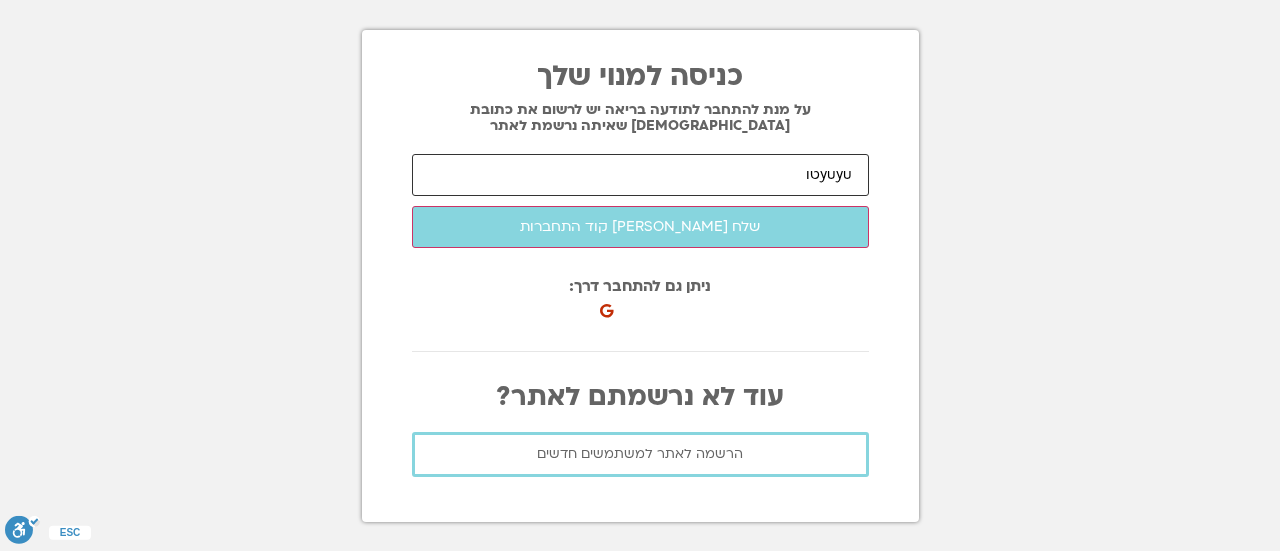 click on "yuyuטו" at bounding box center [640, 175] 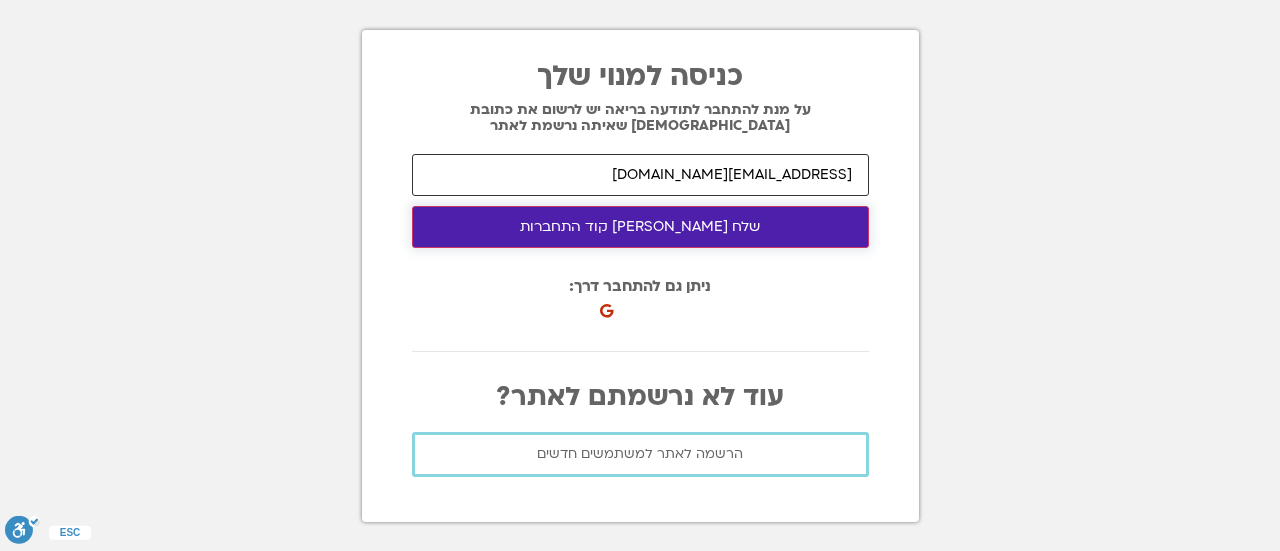 type on "[EMAIL_ADDRESS][DOMAIN_NAME]" 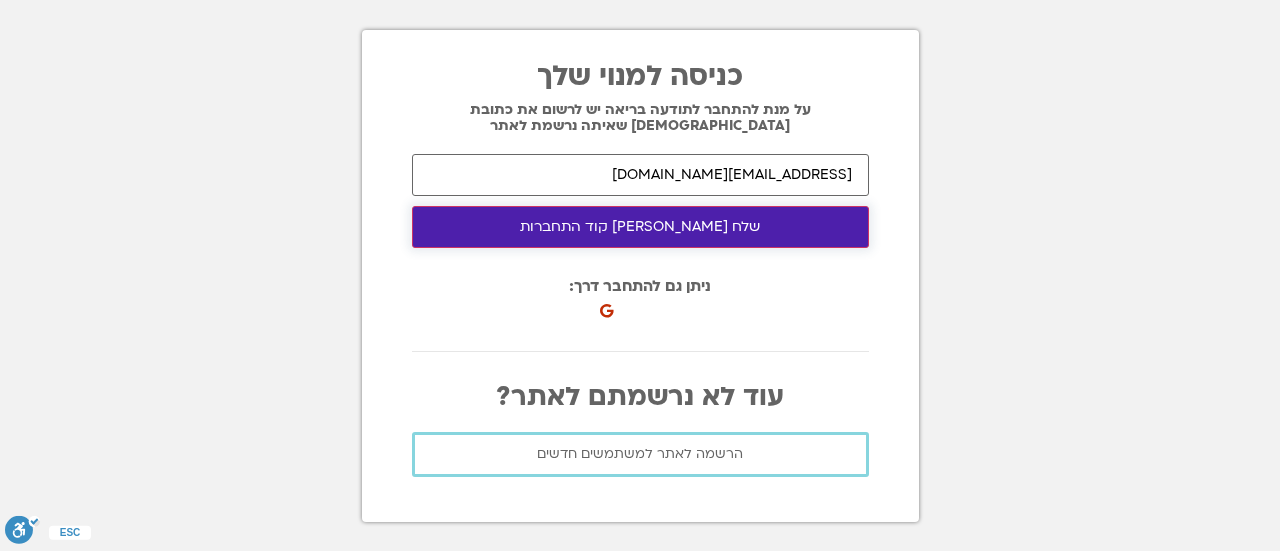 click on "שלח לי קוד התחברות" at bounding box center (640, 227) 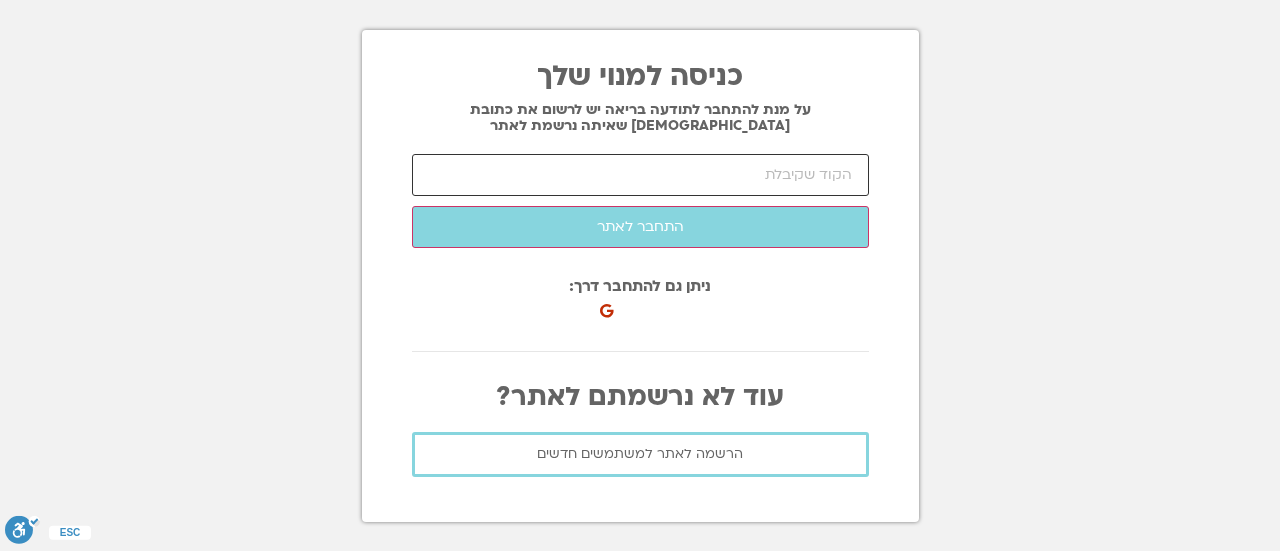click at bounding box center [640, 175] 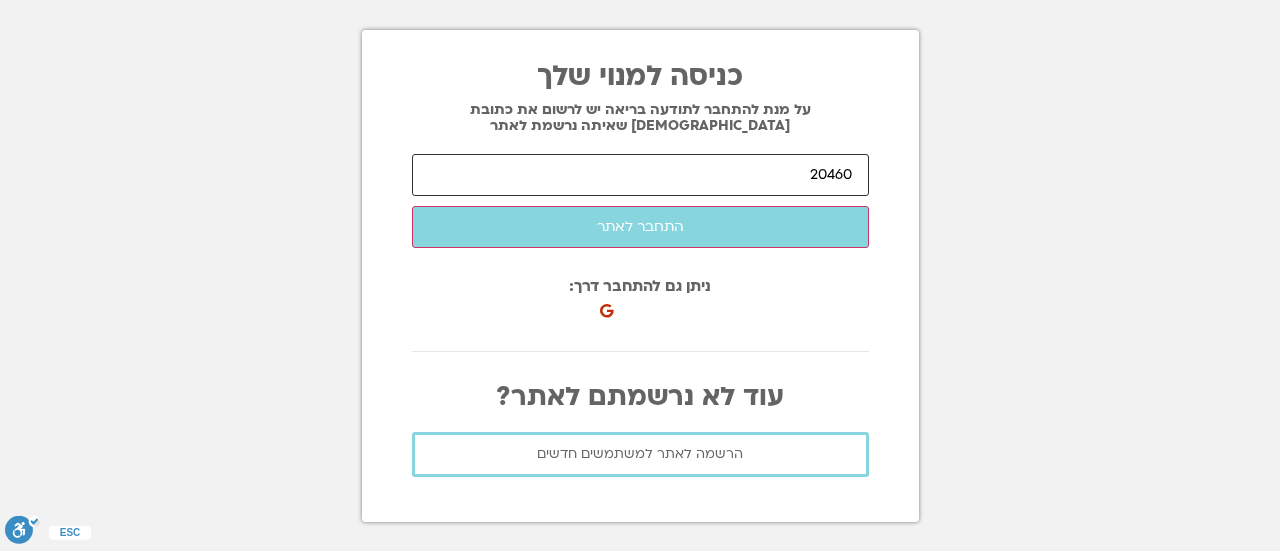 type on "20460" 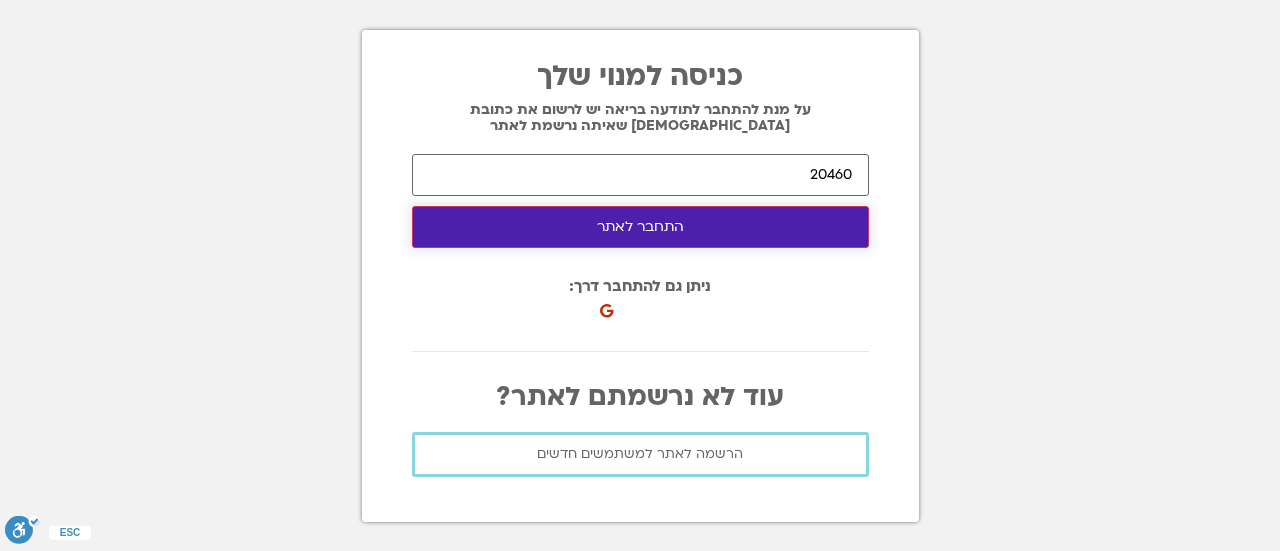 click on "התחבר
לאתר" at bounding box center [640, 227] 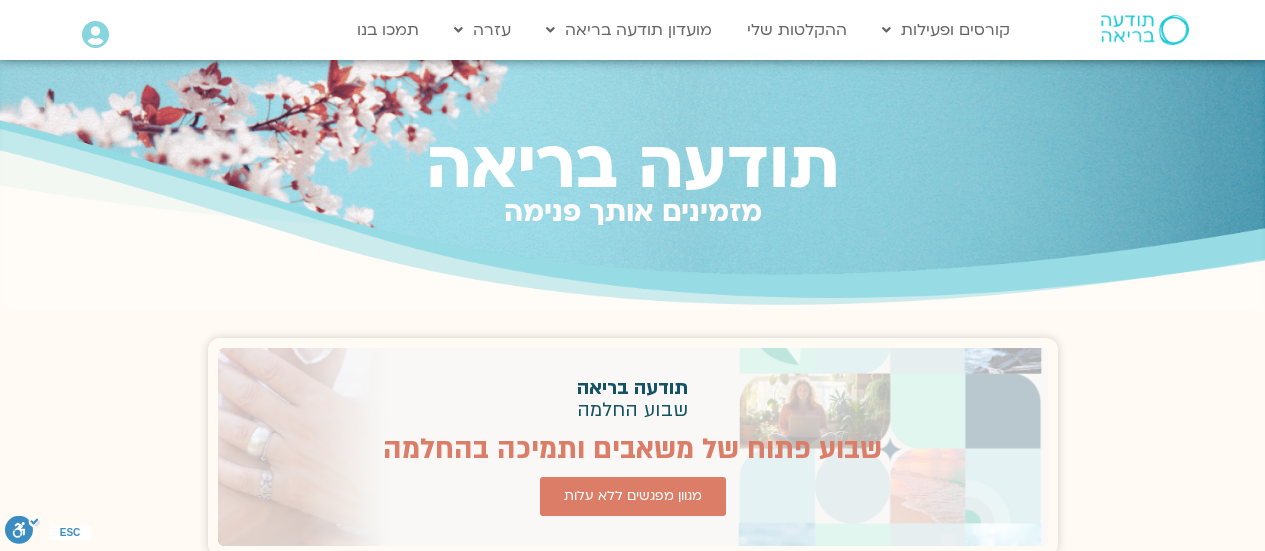 scroll, scrollTop: 0, scrollLeft: 0, axis: both 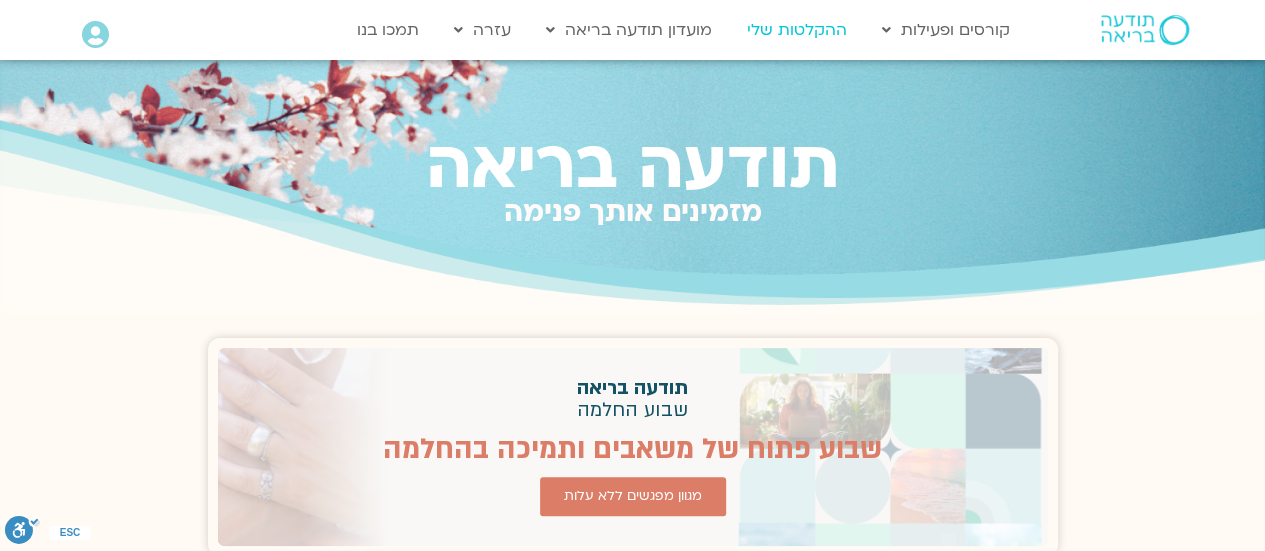 click on "ההקלטות שלי" at bounding box center (797, 30) 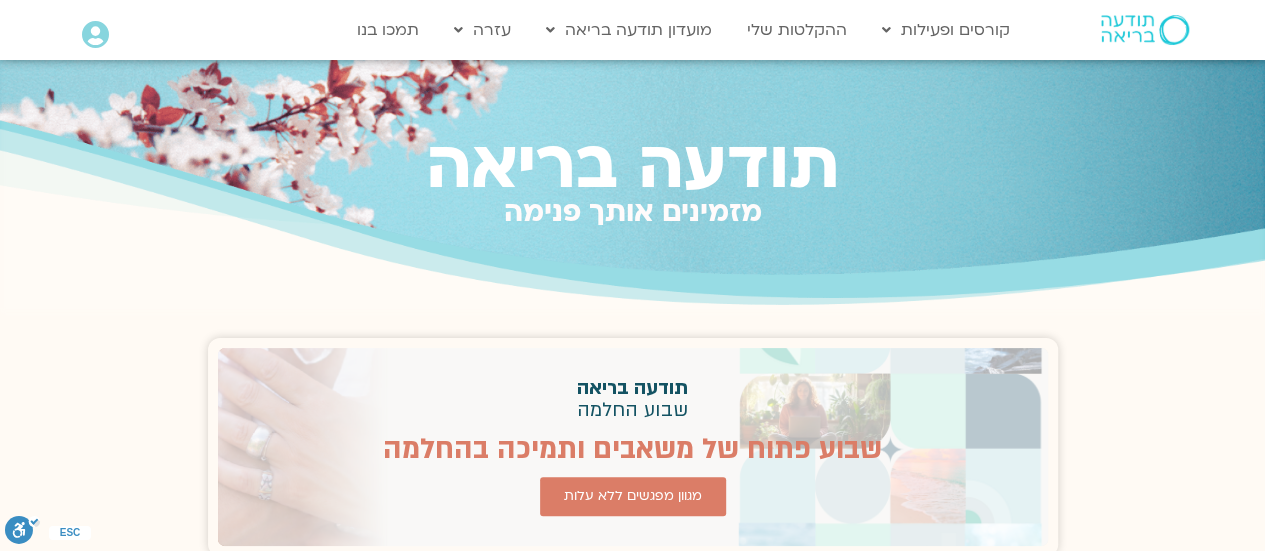 scroll, scrollTop: 1320, scrollLeft: 0, axis: vertical 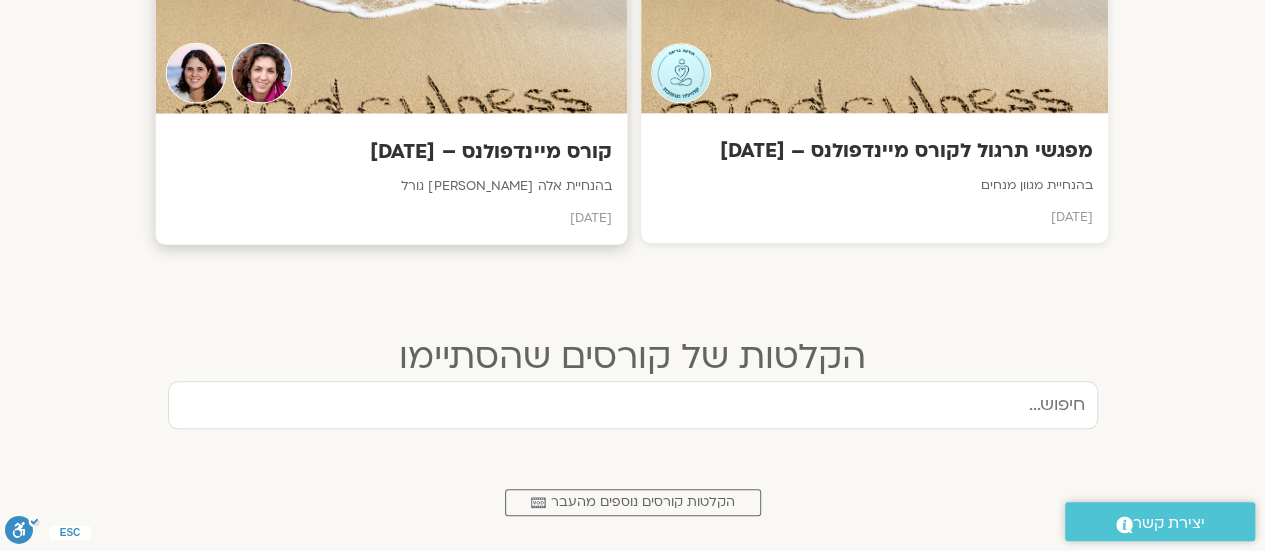 click on "בהנחיית  אלה טולנאי ומיכל גורל" at bounding box center [390, 187] 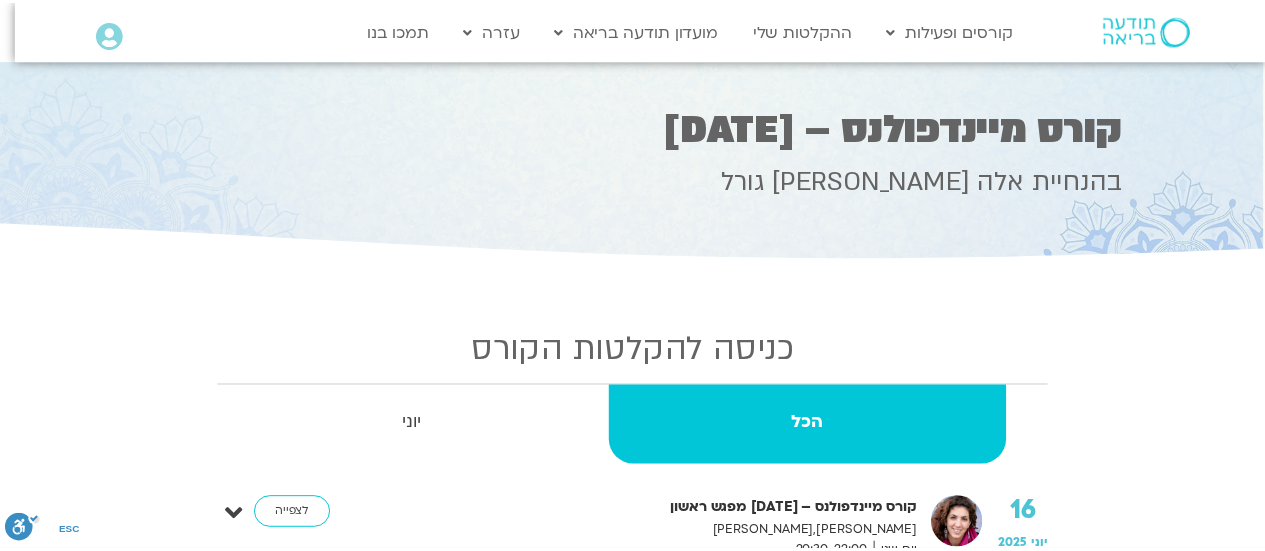 scroll, scrollTop: 0, scrollLeft: 0, axis: both 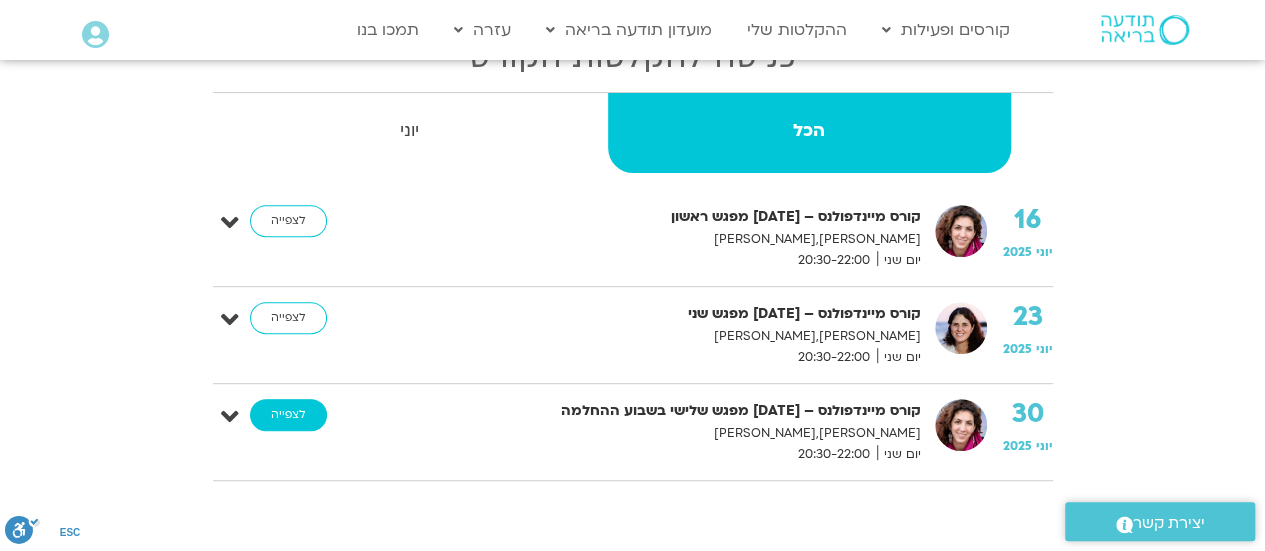 click on "לצפייה" at bounding box center [288, 415] 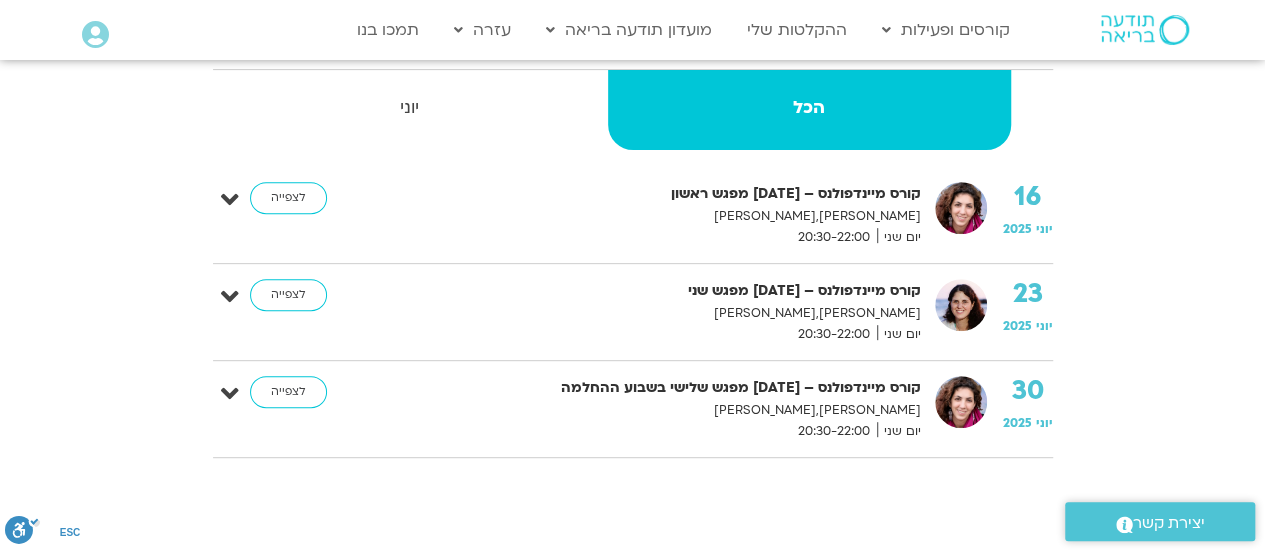 scroll, scrollTop: 352, scrollLeft: 0, axis: vertical 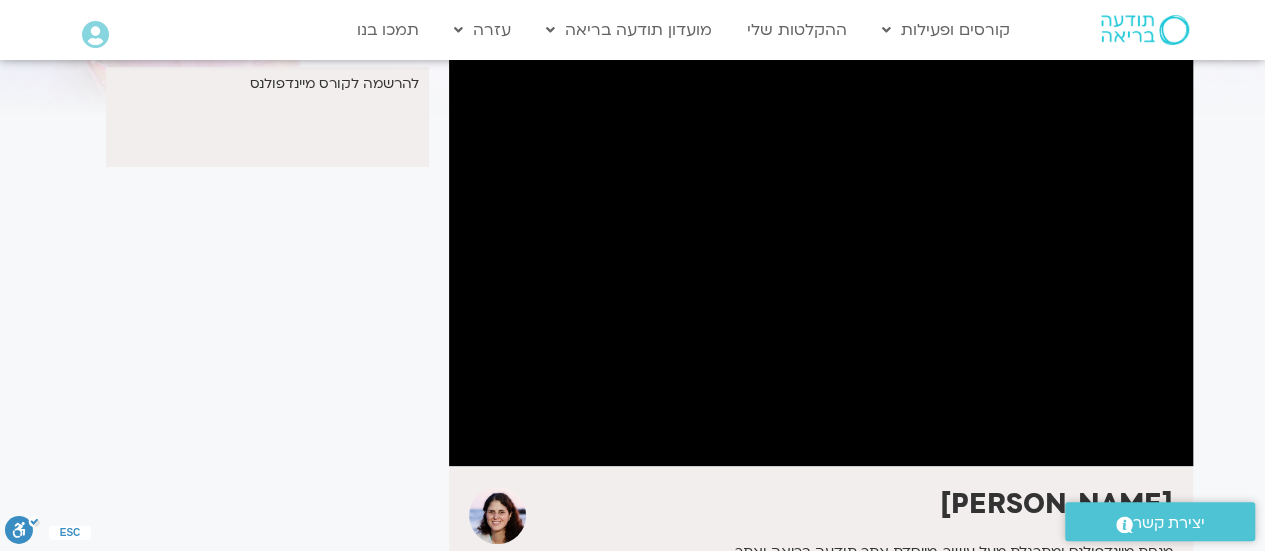 drag, startPoint x: 1266, startPoint y: 137, endPoint x: 1258, endPoint y: 187, distance: 50.635956 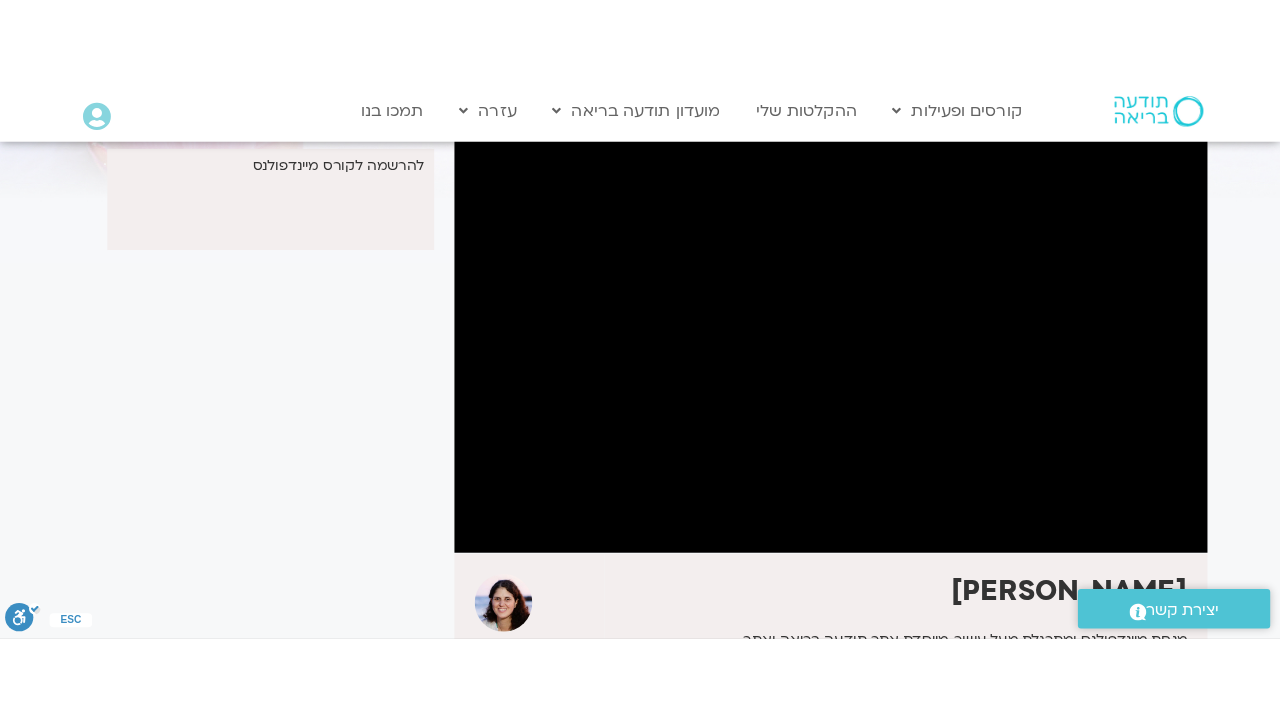 scroll, scrollTop: 176, scrollLeft: 0, axis: vertical 